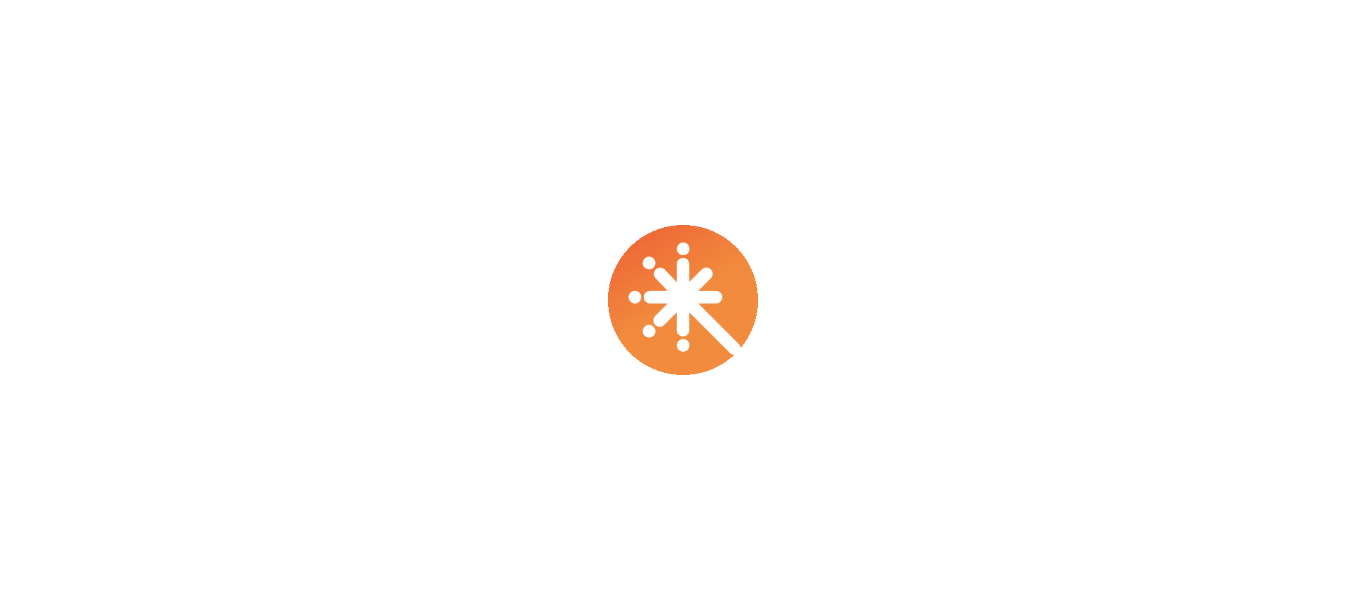 scroll, scrollTop: 0, scrollLeft: 0, axis: both 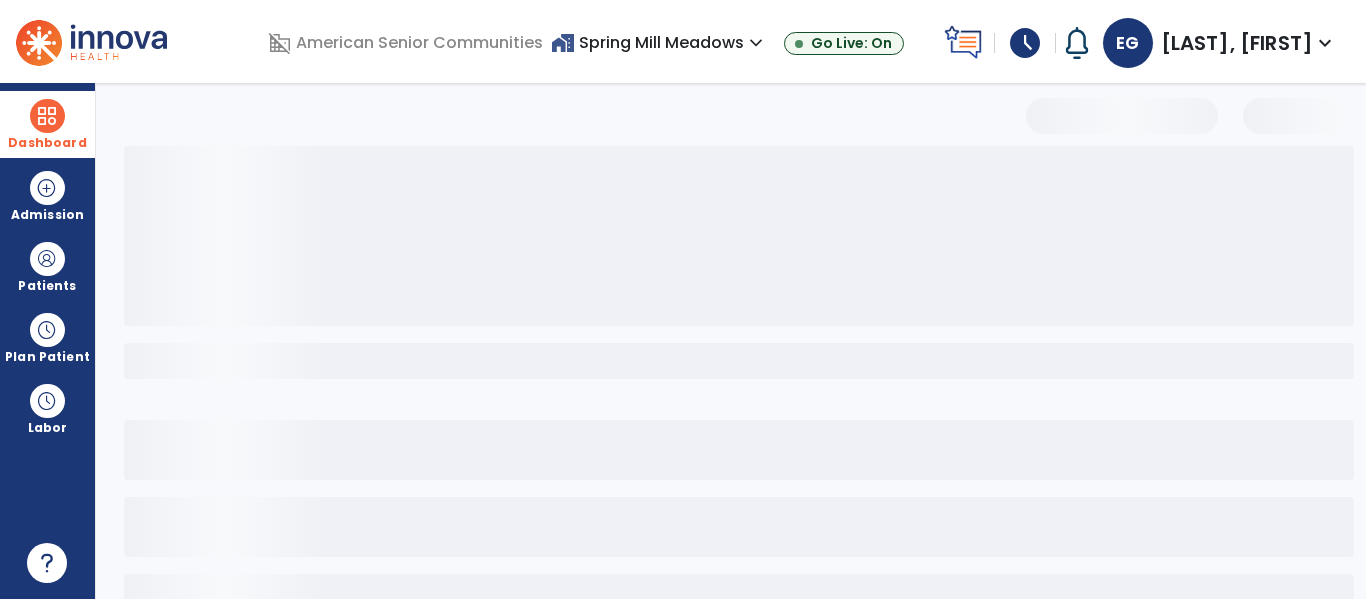 click on "Dashboard" at bounding box center (47, 143) 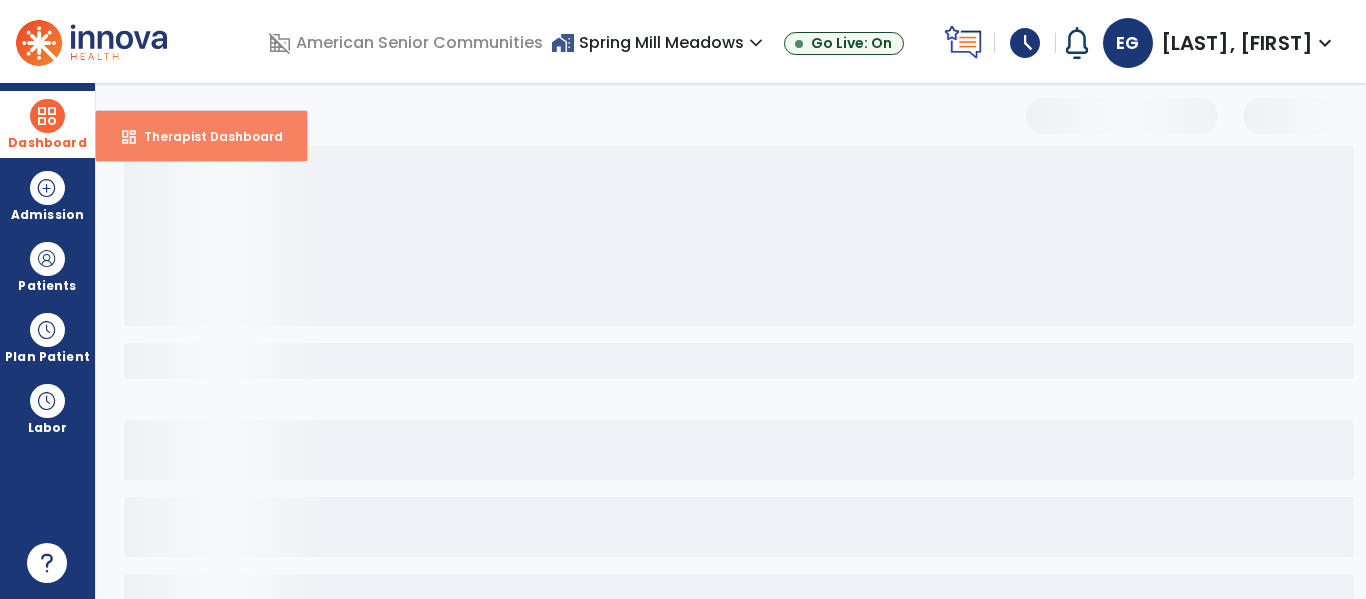 click on "Therapist Dashboard" at bounding box center (205, 136) 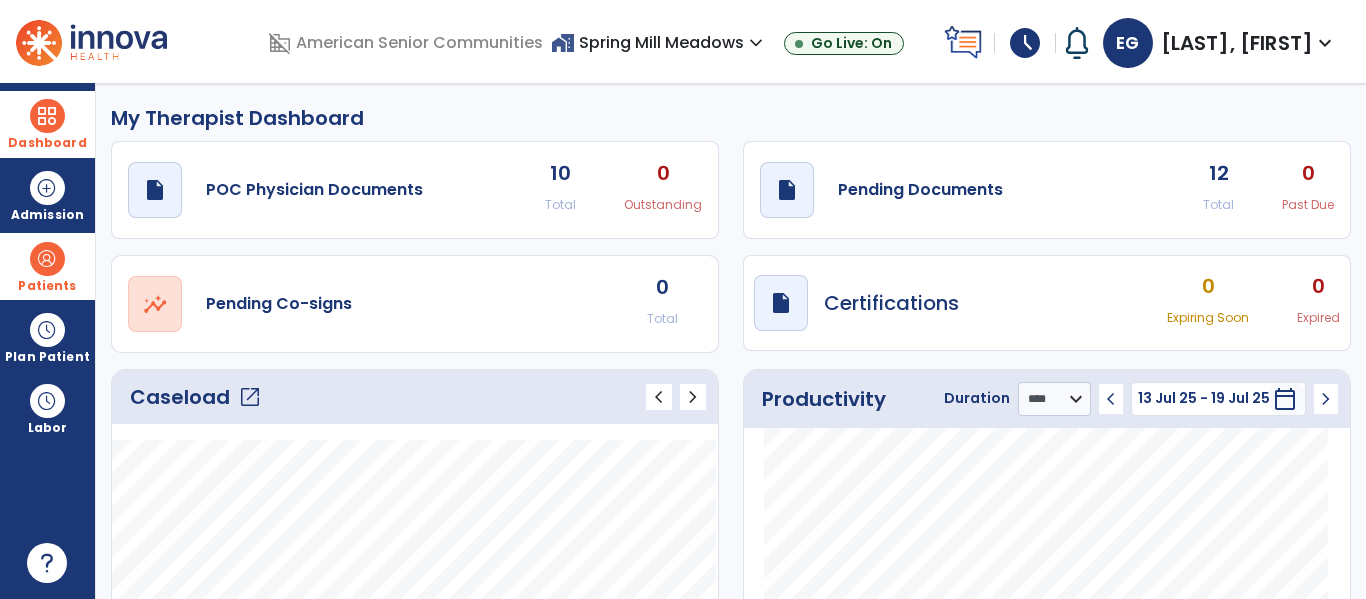 click at bounding box center (47, 259) 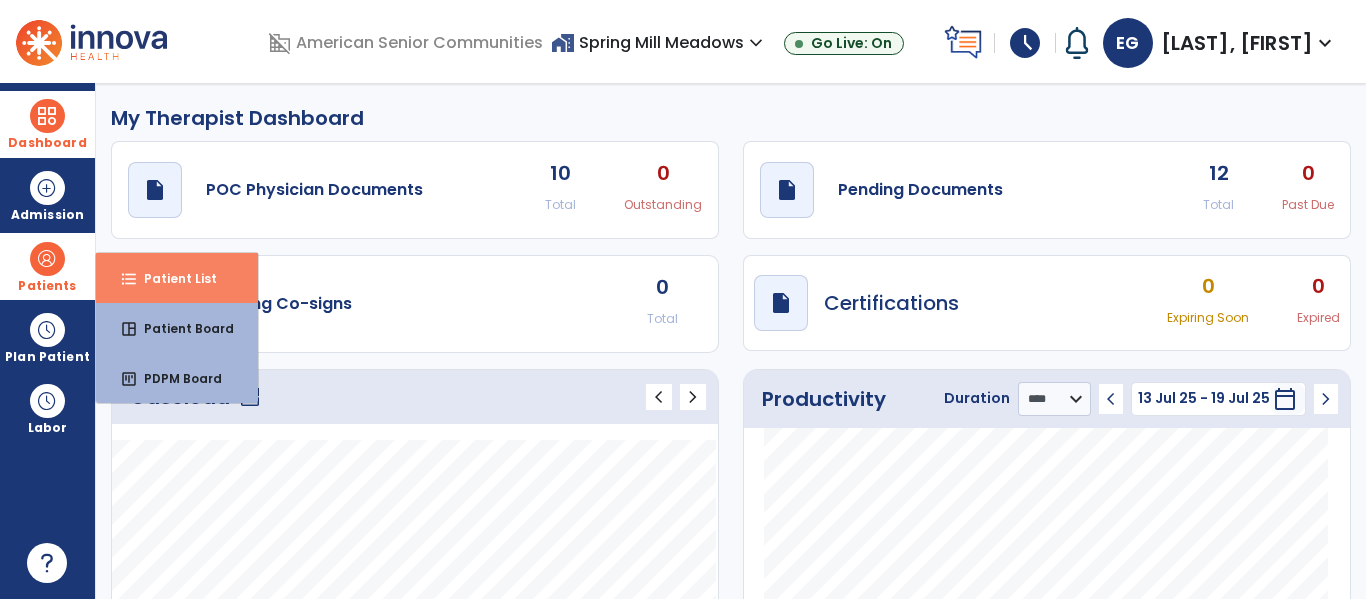 click on "format_list_bulleted  Patient List" at bounding box center (177, 278) 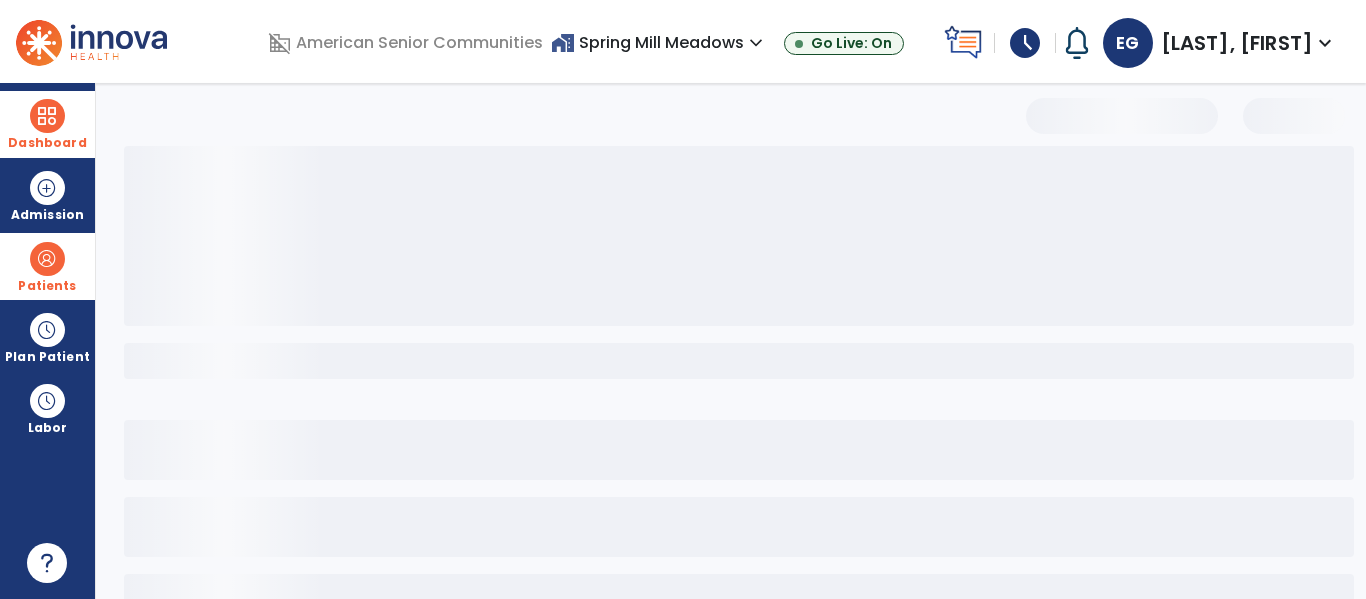 select on "***" 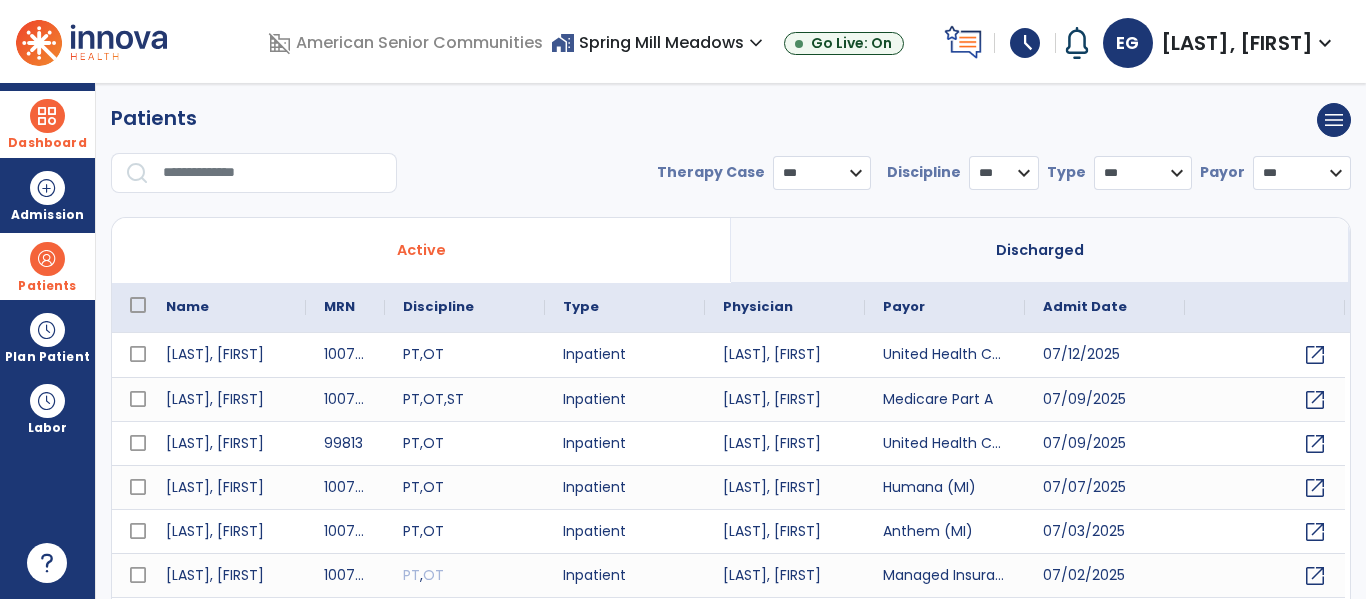 click at bounding box center (273, 173) 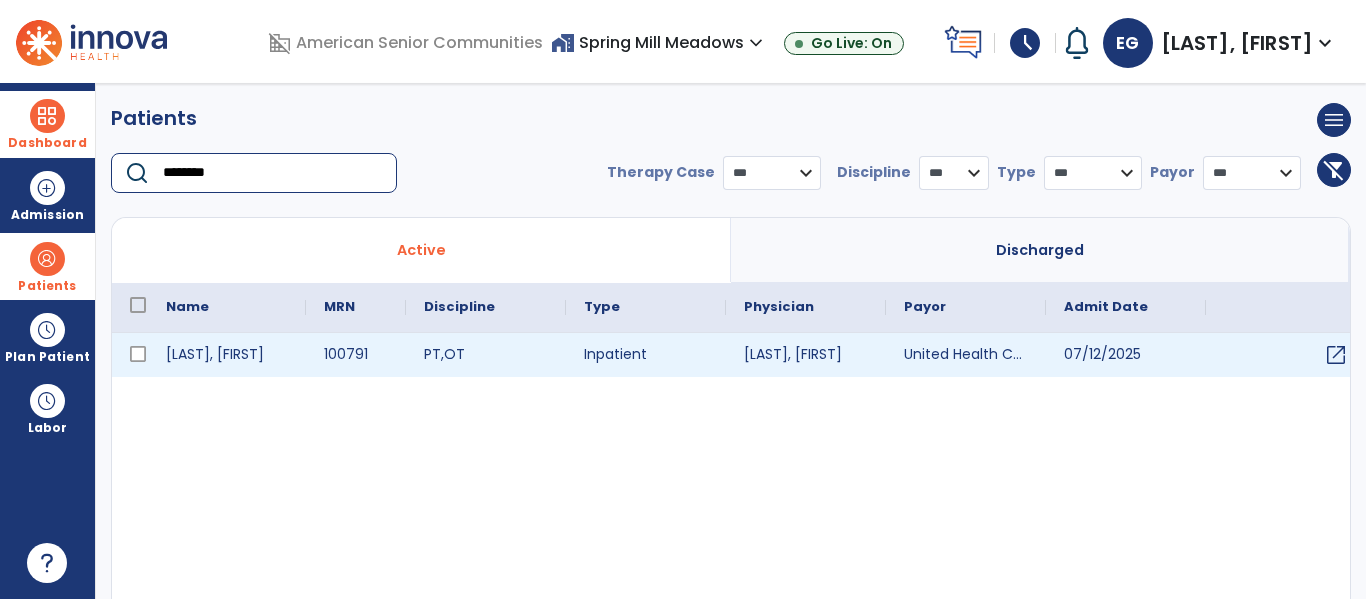 type on "********" 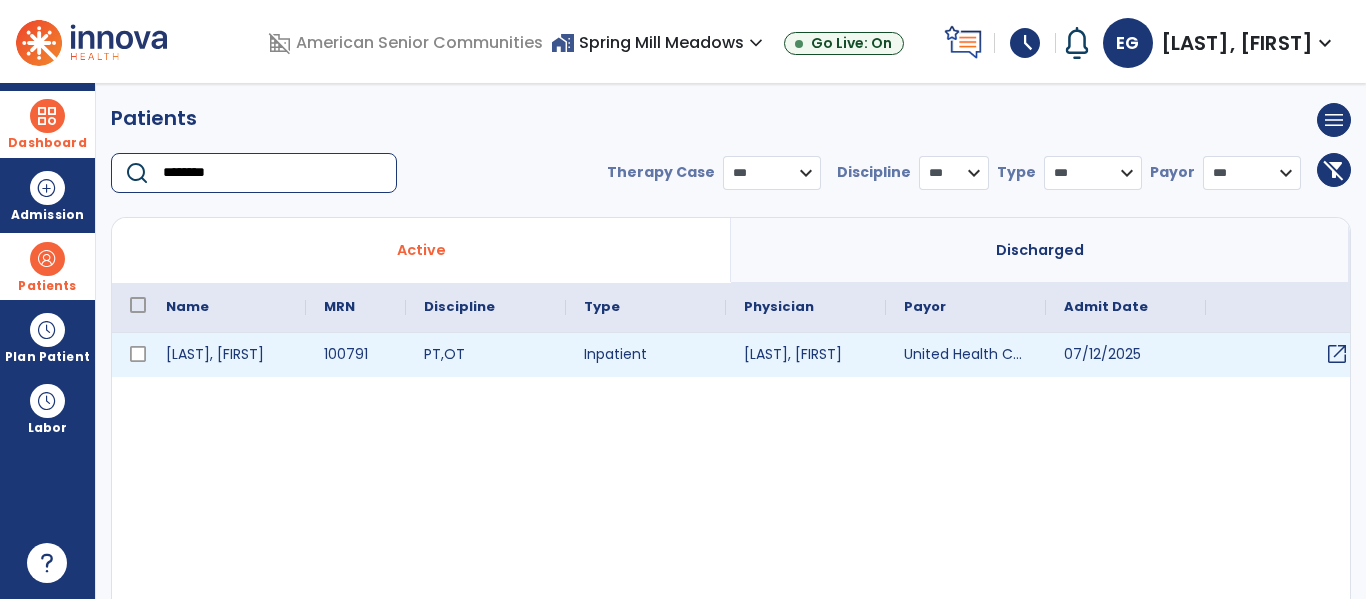 click on "open_in_new" at bounding box center [1337, 354] 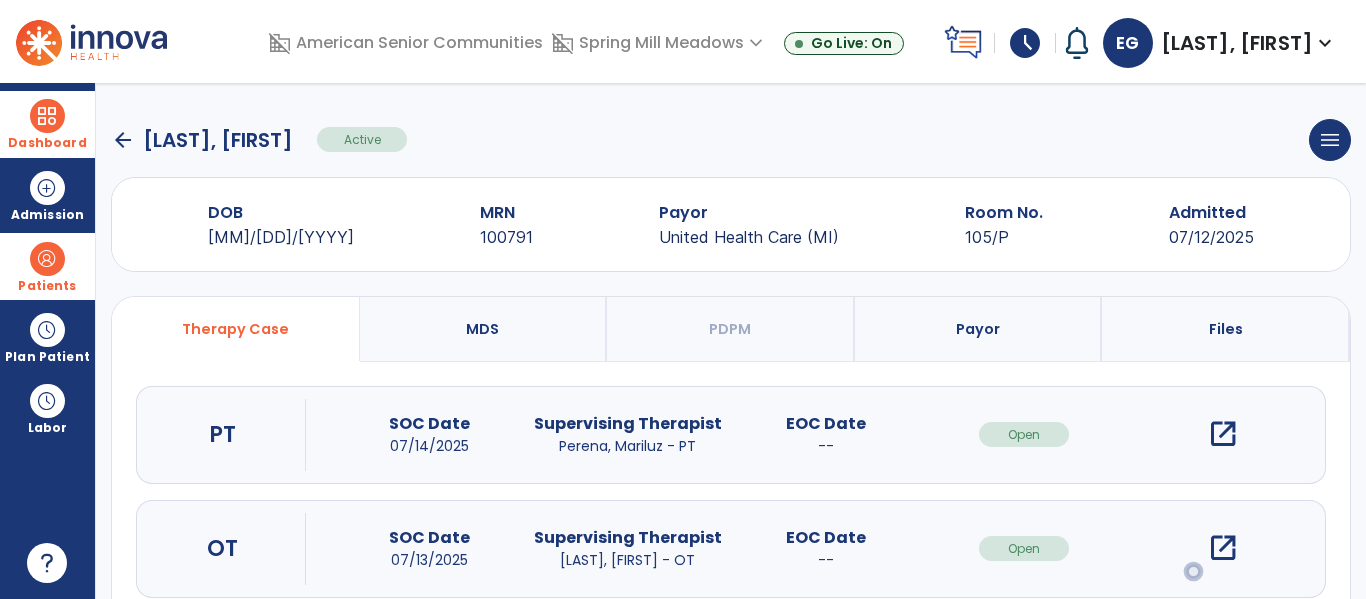 scroll, scrollTop: 162, scrollLeft: 0, axis: vertical 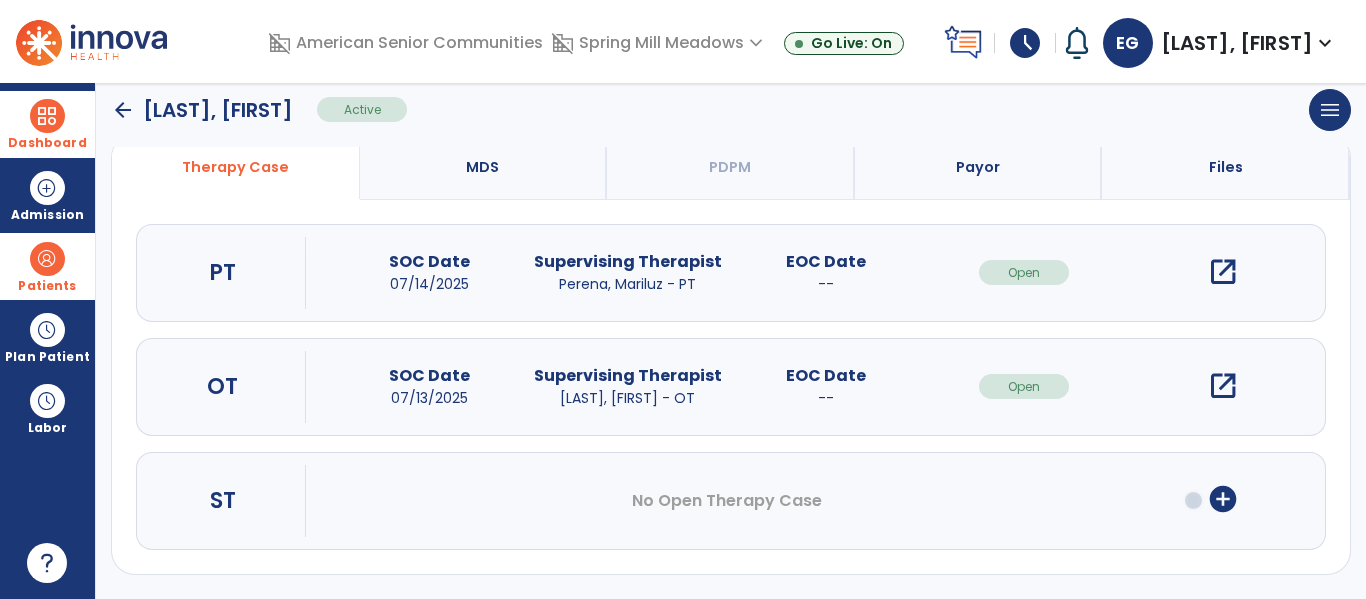 click on "open_in_new" at bounding box center (1223, 386) 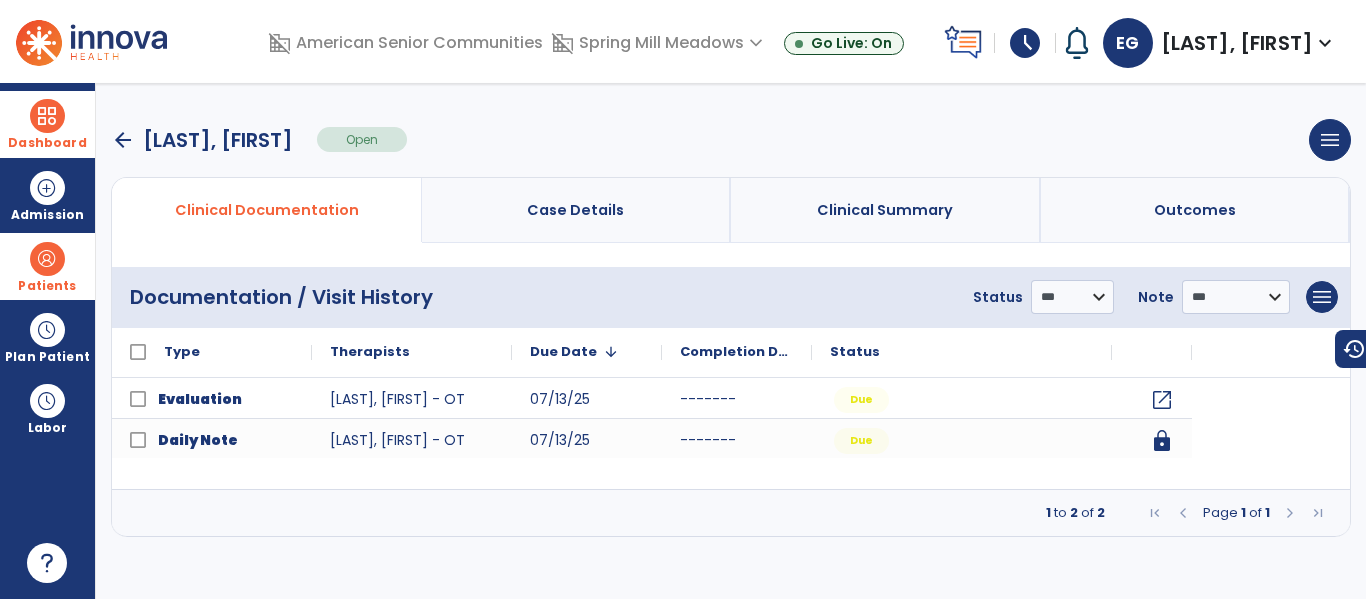 scroll, scrollTop: 0, scrollLeft: 0, axis: both 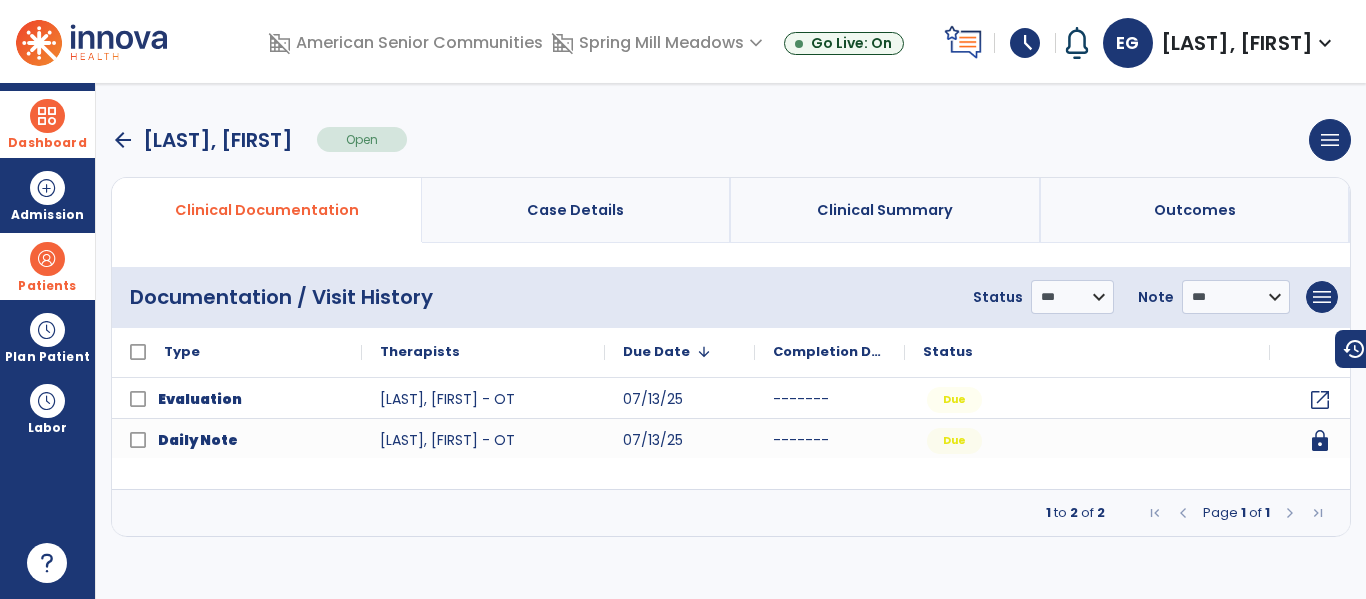 click at bounding box center (1290, 513) 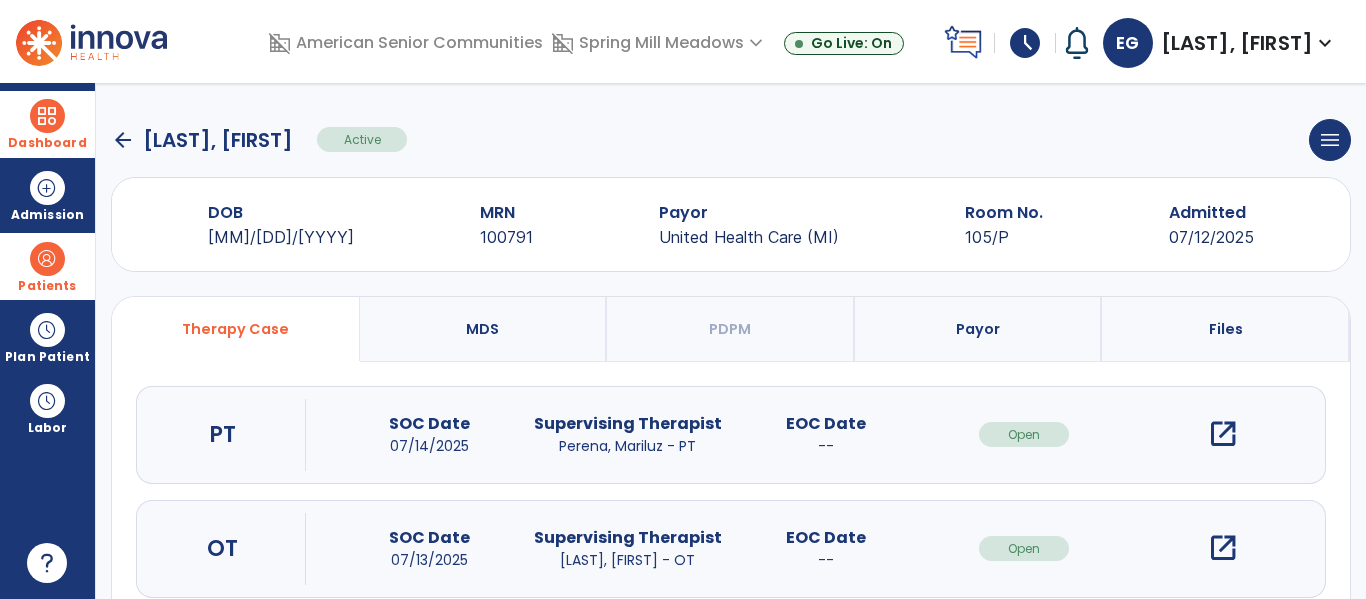 click on "open_in_new" at bounding box center (1223, 434) 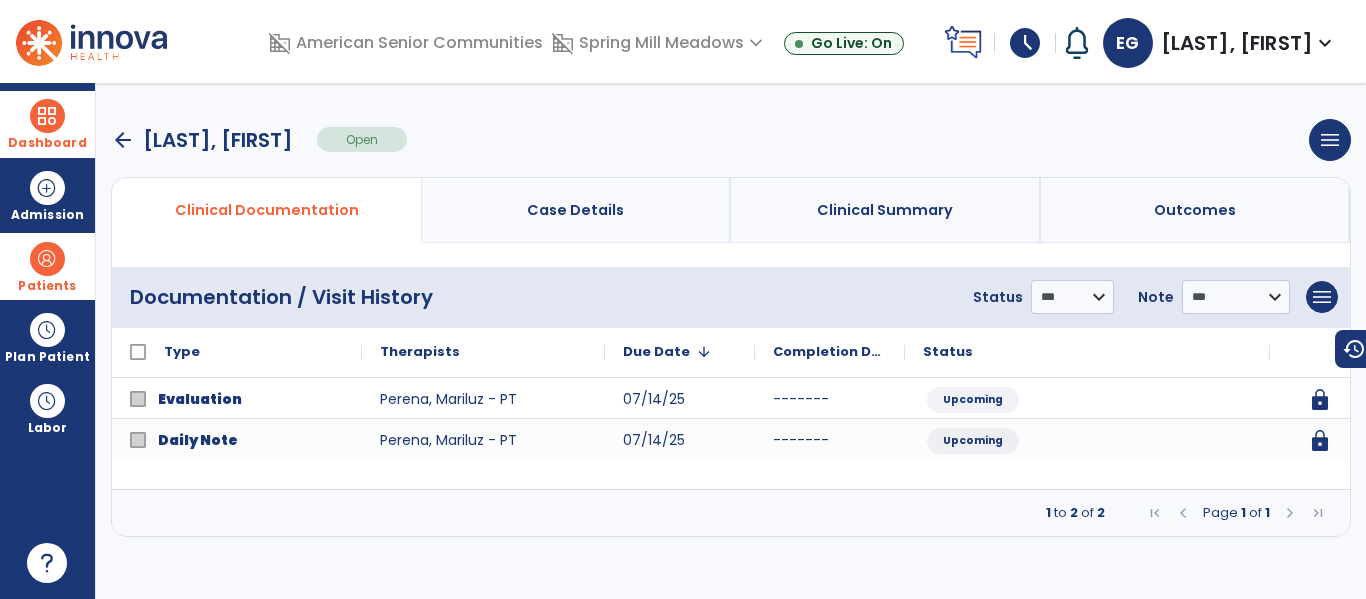 click at bounding box center (1290, 513) 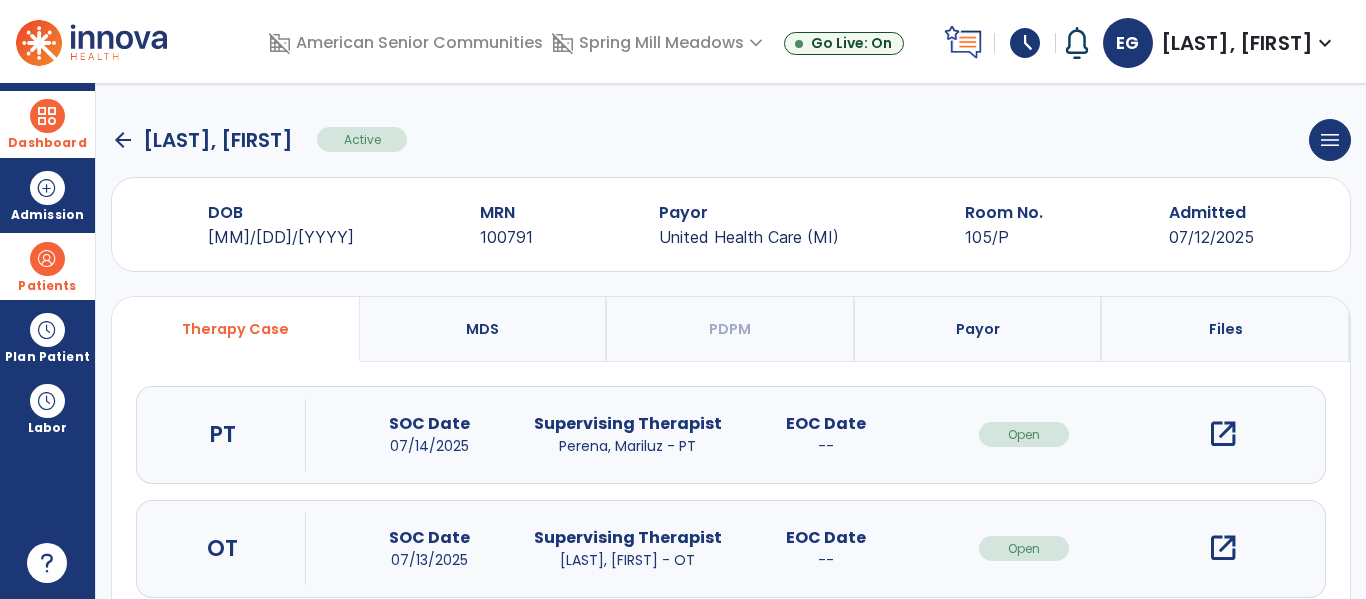 click on "Dashboard" at bounding box center [47, 124] 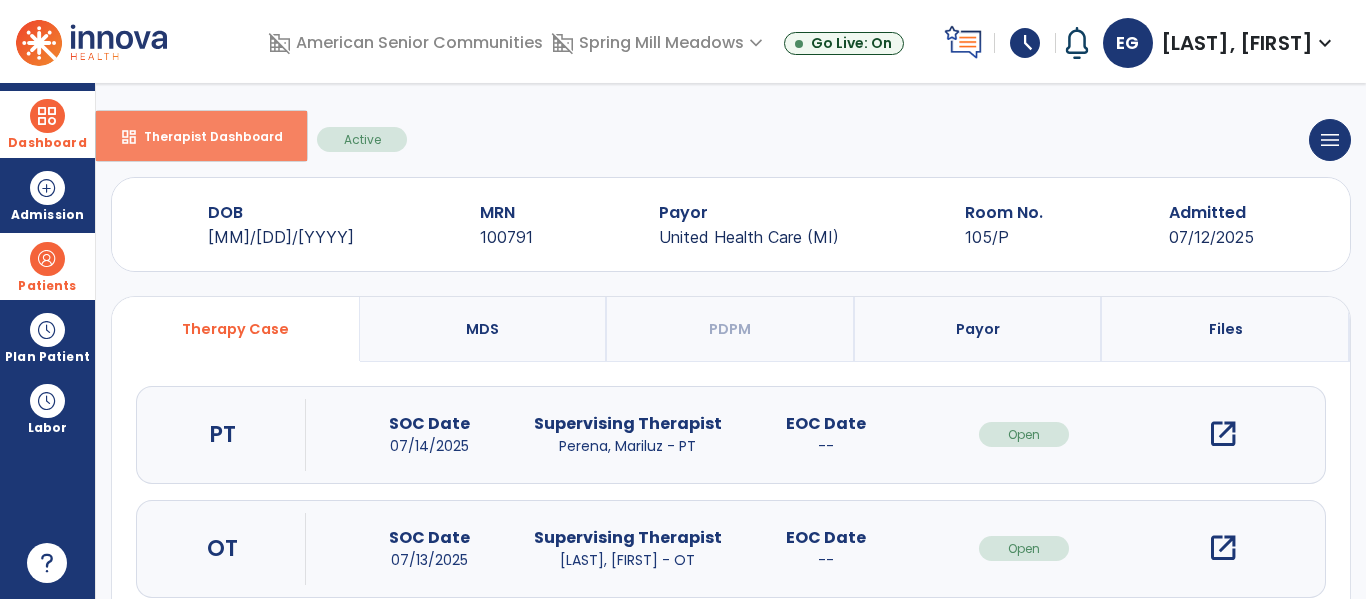 click on "dashboard  Therapist Dashboard" at bounding box center [201, 136] 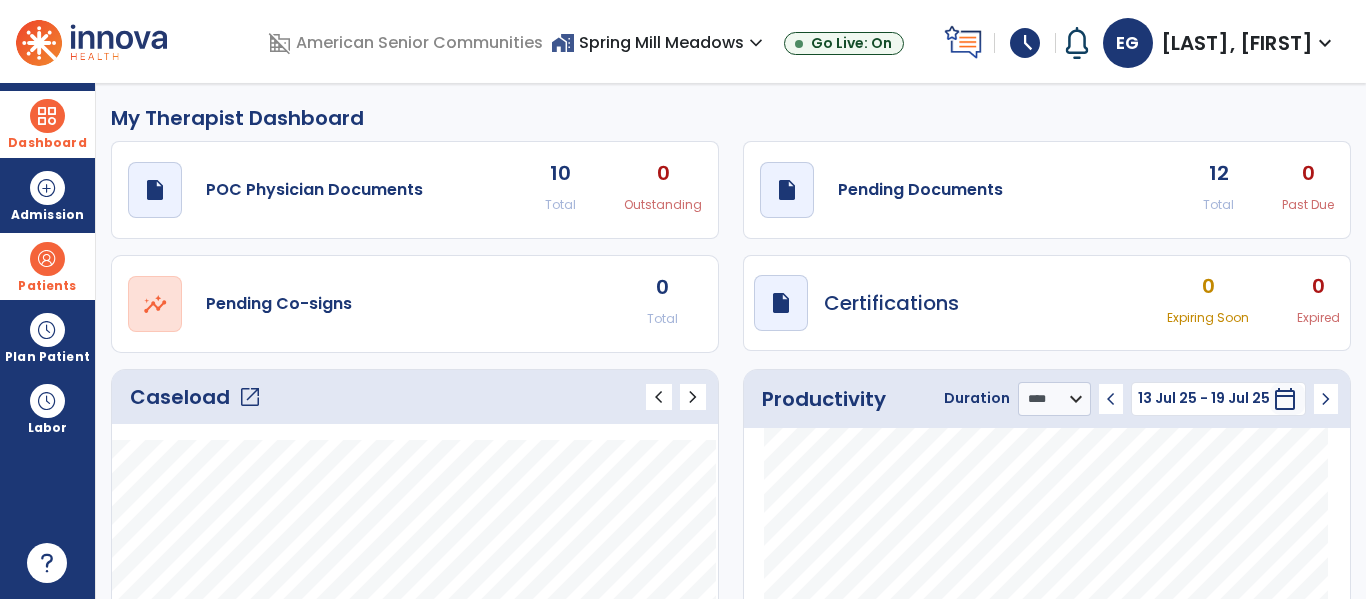 click on "open_in_new" 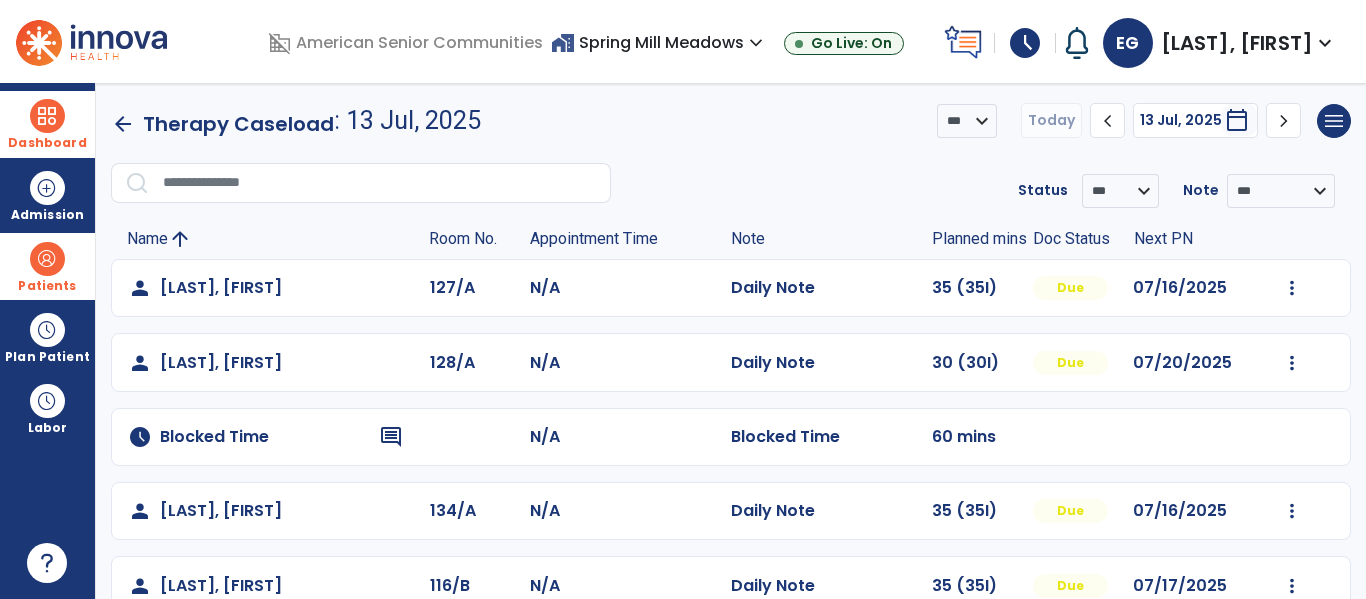 click on "Dashboard" at bounding box center [47, 124] 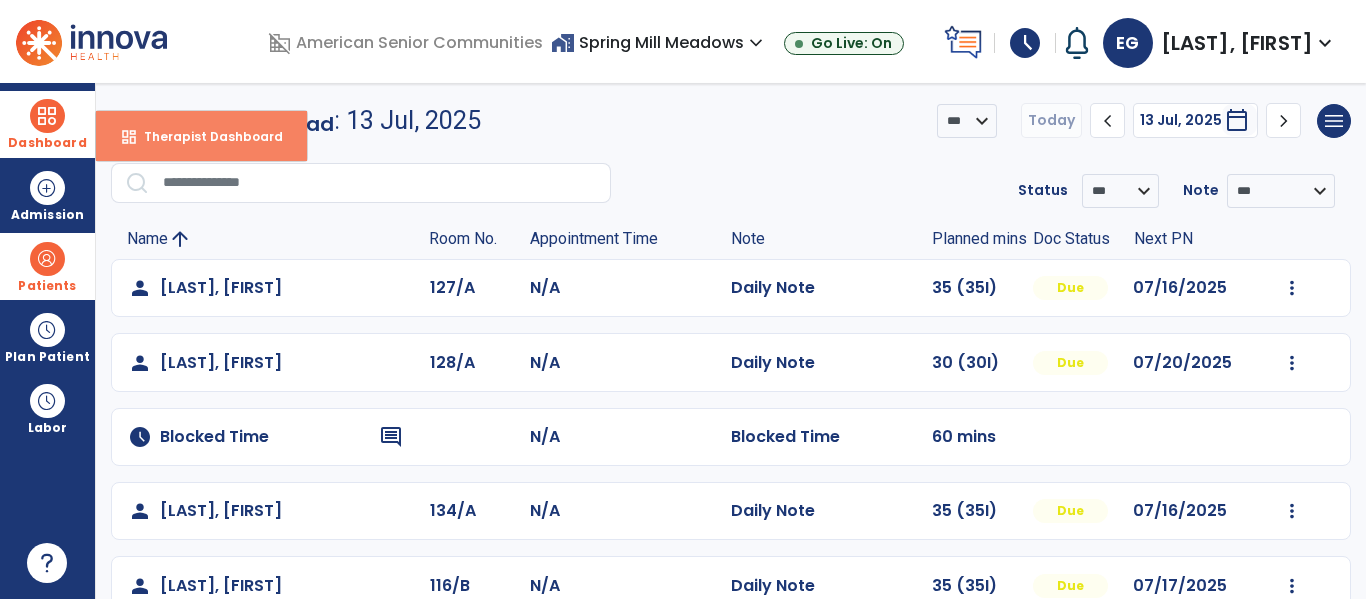 click on "Therapist Dashboard" at bounding box center [205, 136] 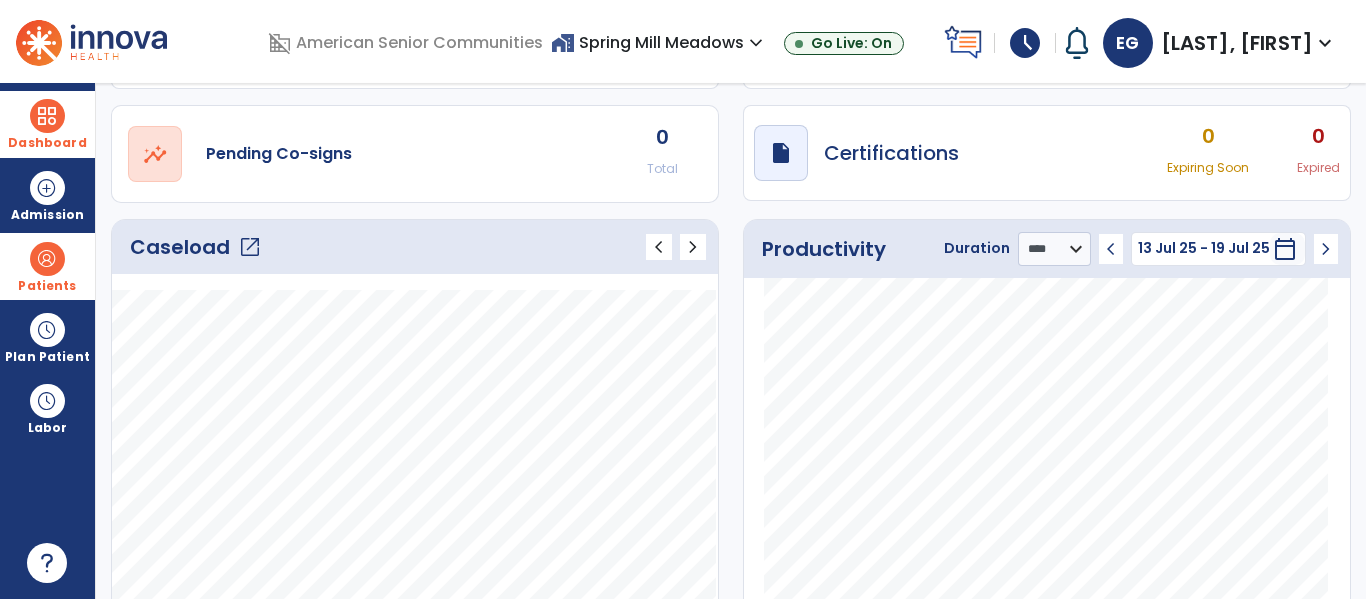 scroll, scrollTop: 152, scrollLeft: 0, axis: vertical 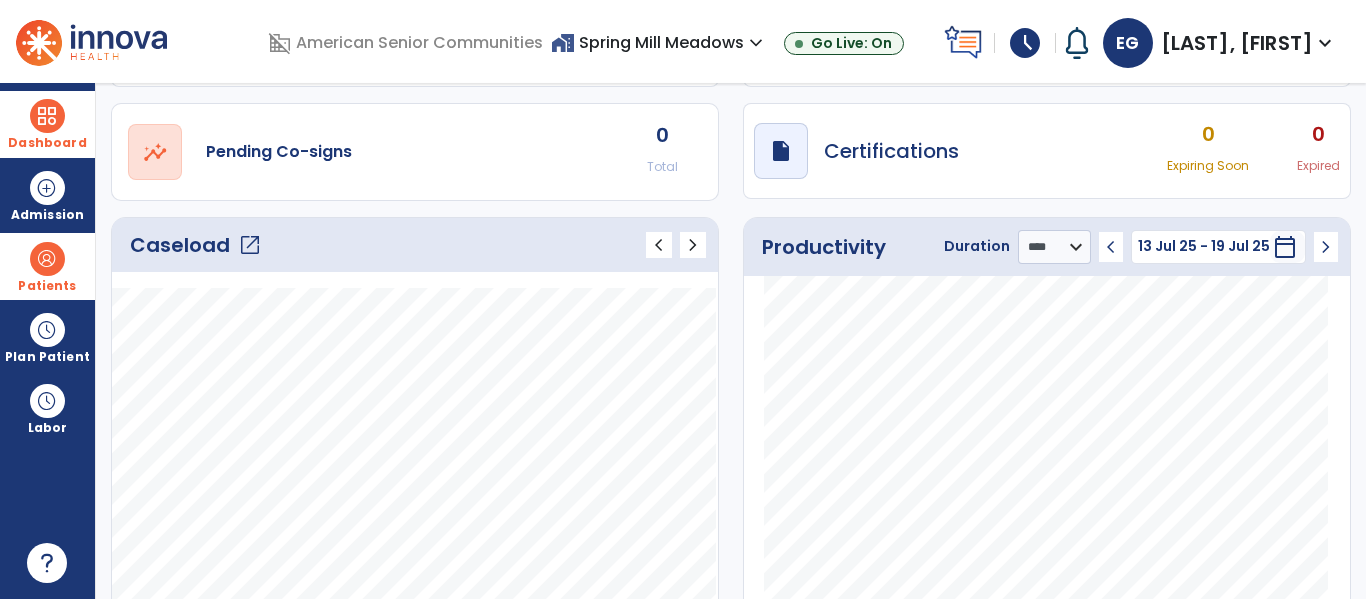 click on "open_in_new" 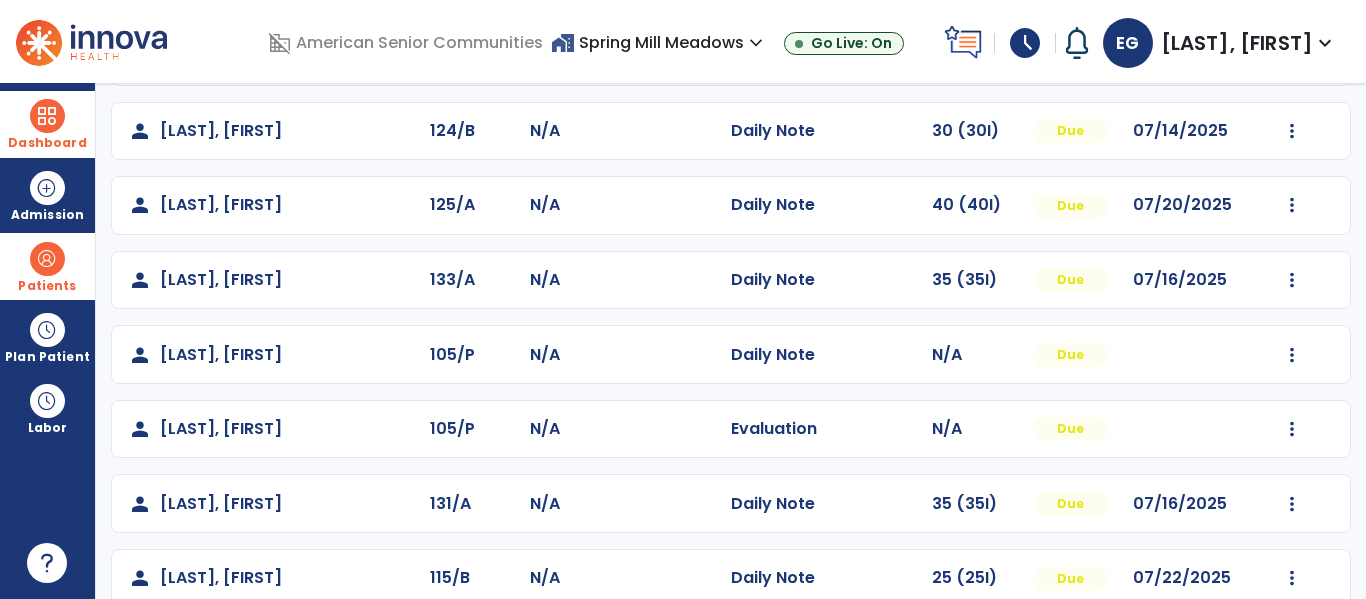 scroll, scrollTop: 637, scrollLeft: 0, axis: vertical 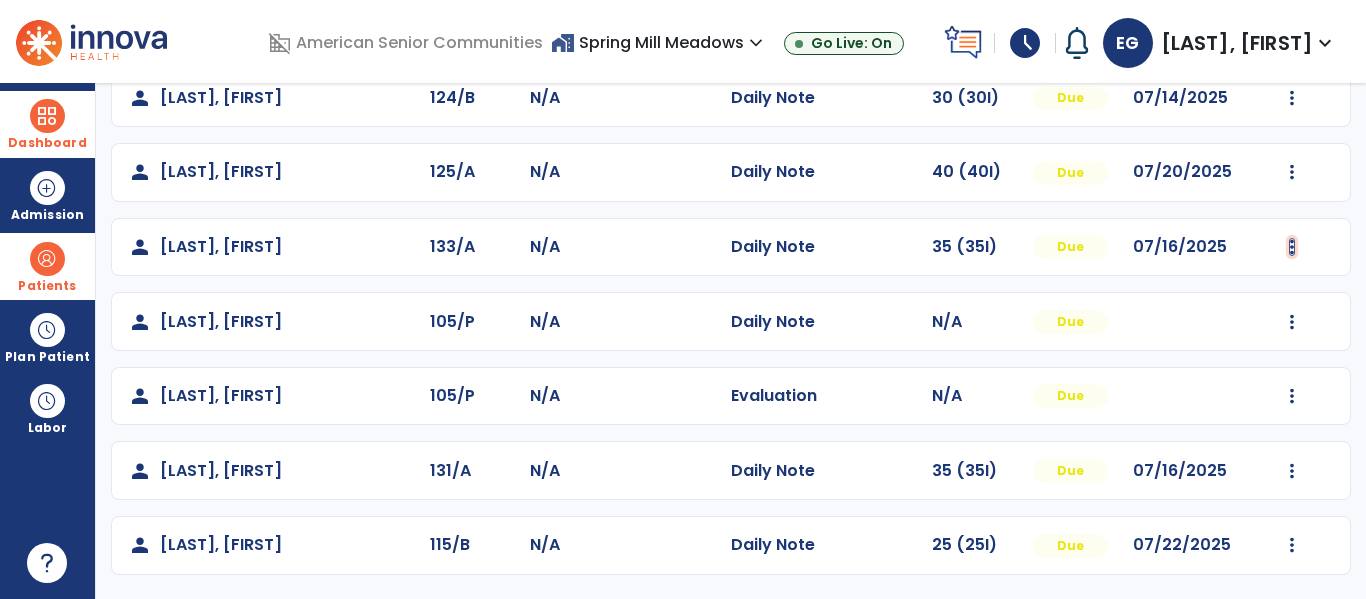click at bounding box center [1292, -349] 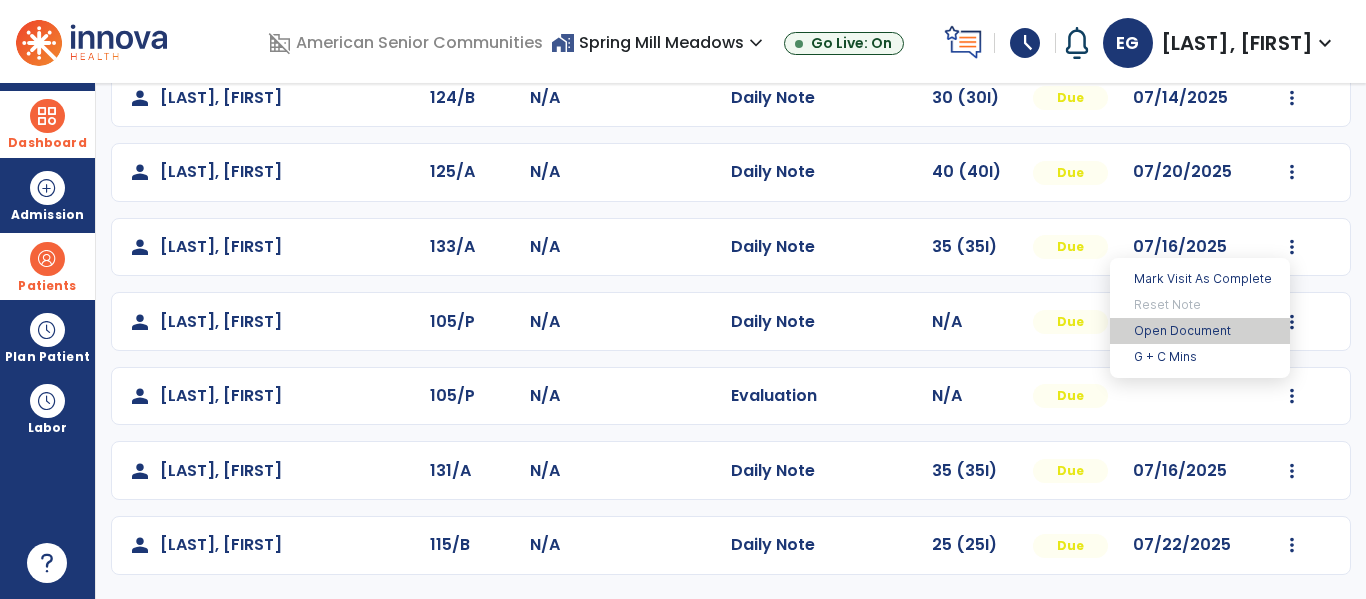 click on "Open Document" at bounding box center [1200, 331] 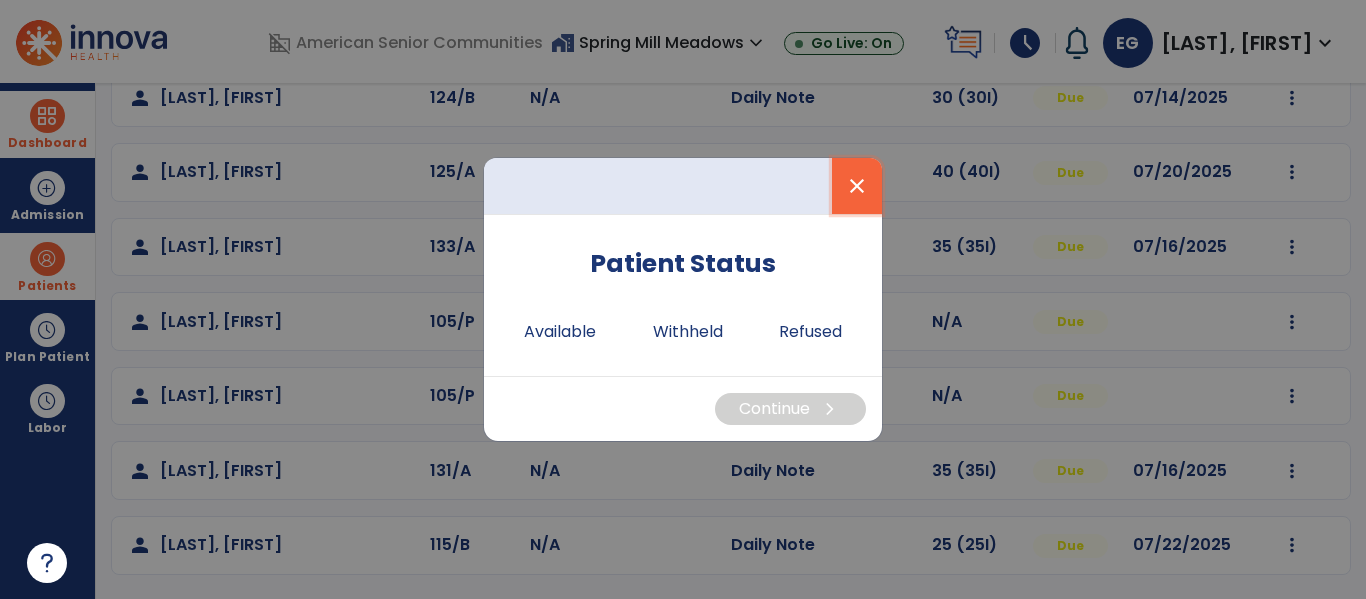 click on "close" at bounding box center [857, 186] 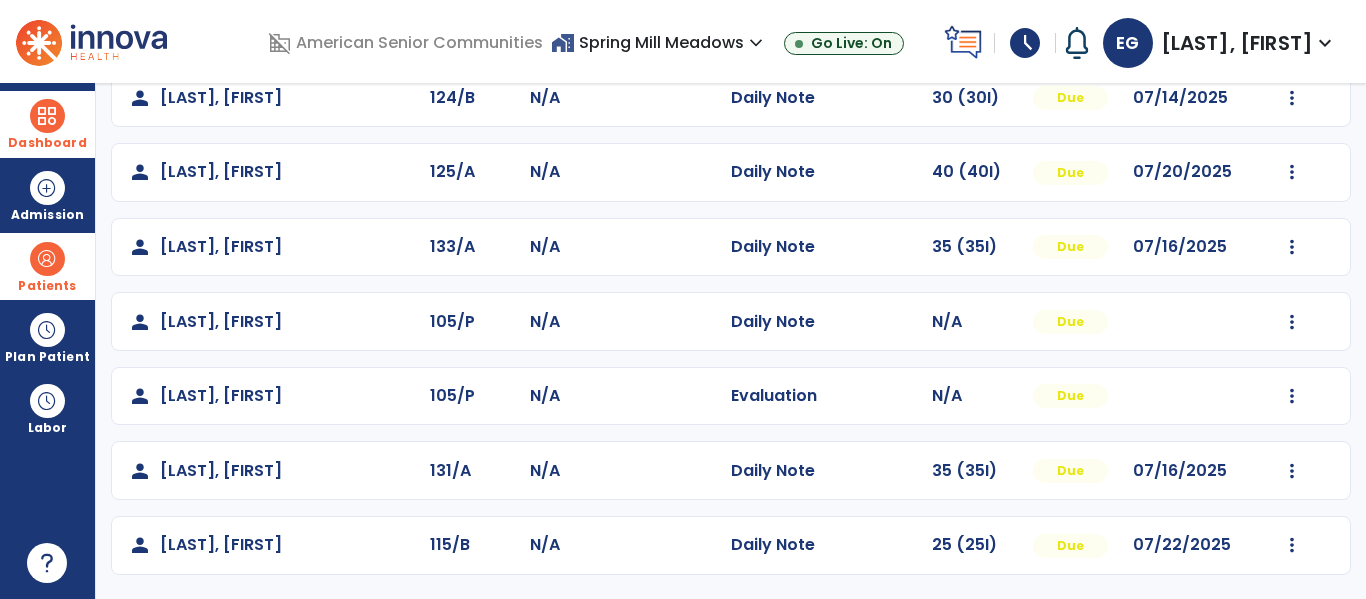 click on "Patients" at bounding box center [47, 286] 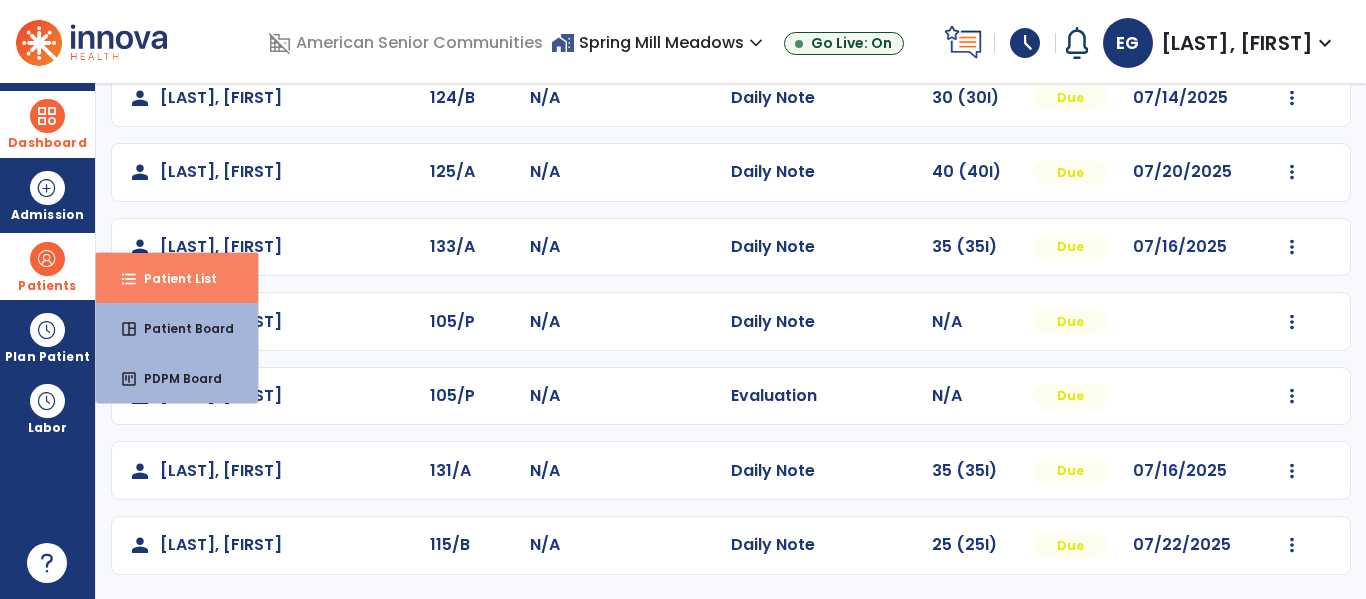 click on "Patient List" at bounding box center [172, 278] 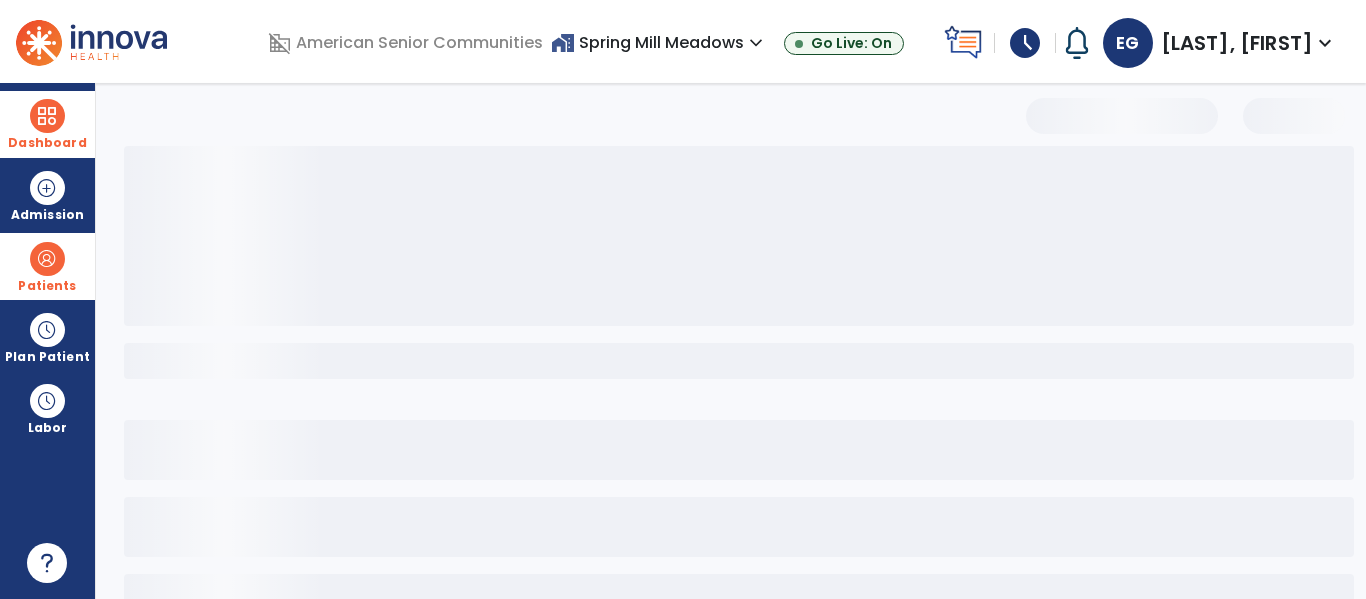 scroll, scrollTop: 0, scrollLeft: 0, axis: both 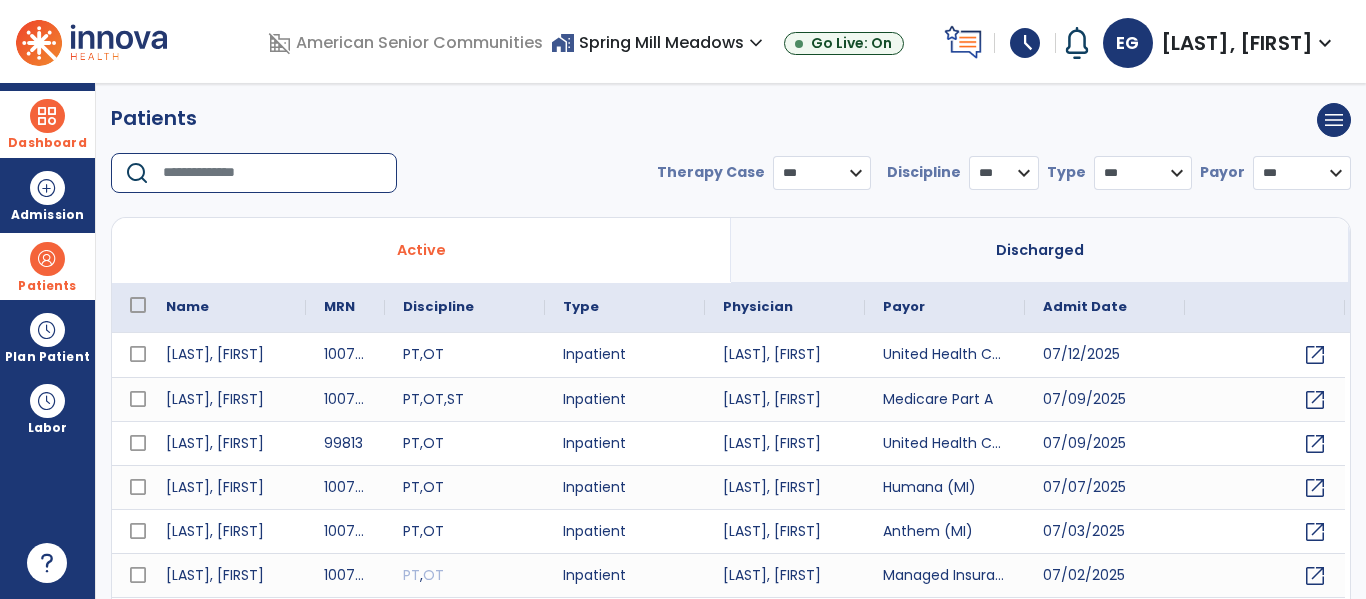 click at bounding box center (273, 173) 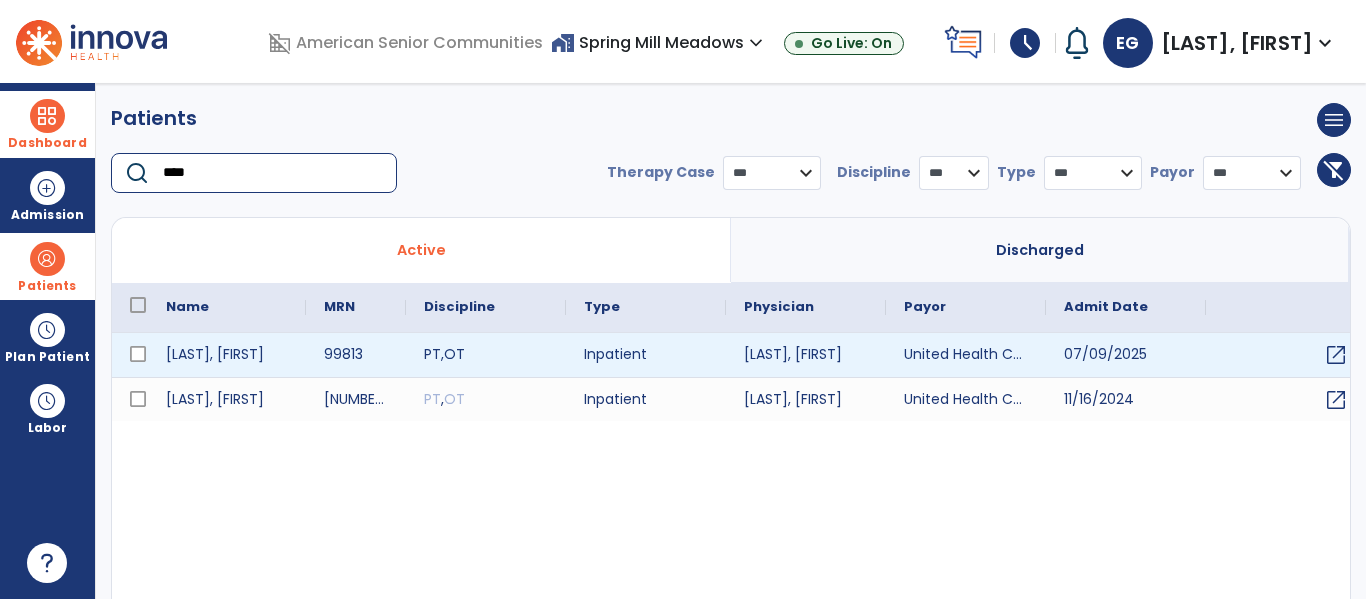 type on "****" 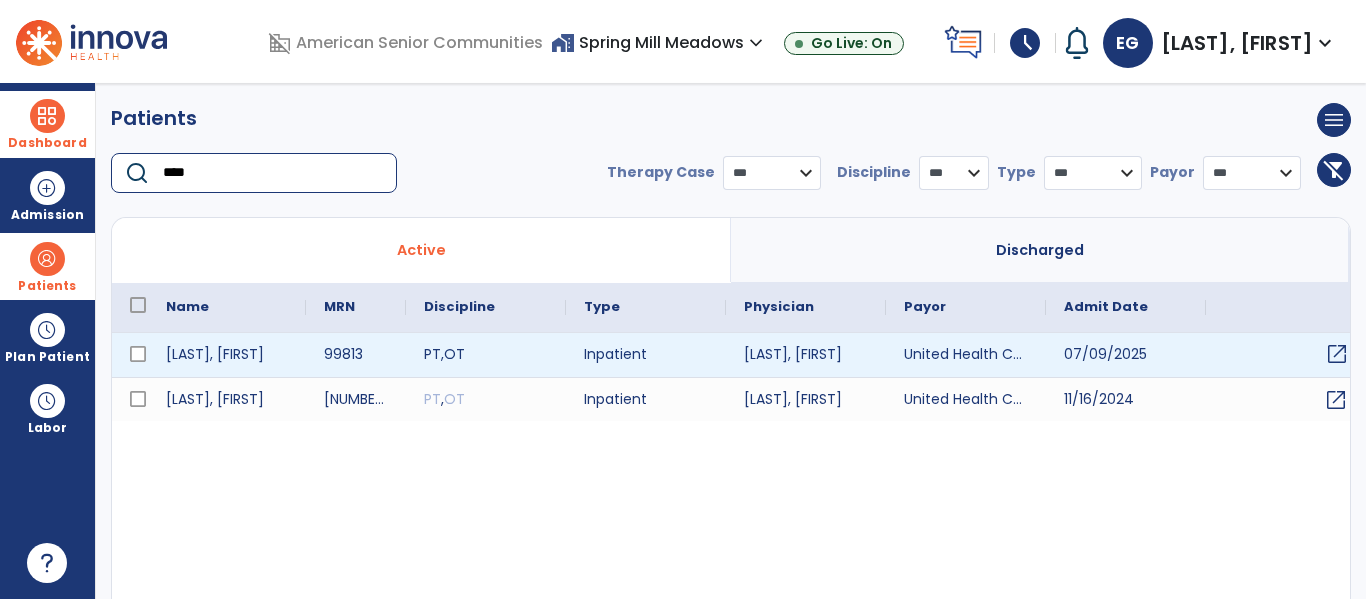 click on "open_in_new" at bounding box center [1337, 354] 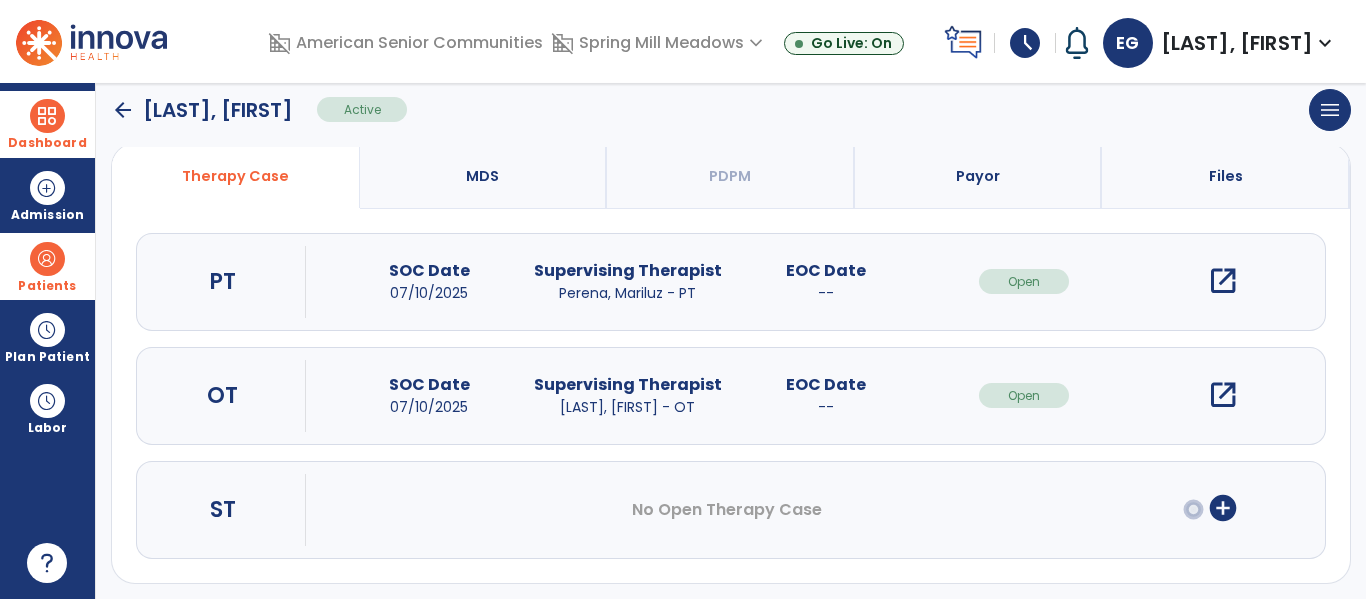 scroll, scrollTop: 162, scrollLeft: 0, axis: vertical 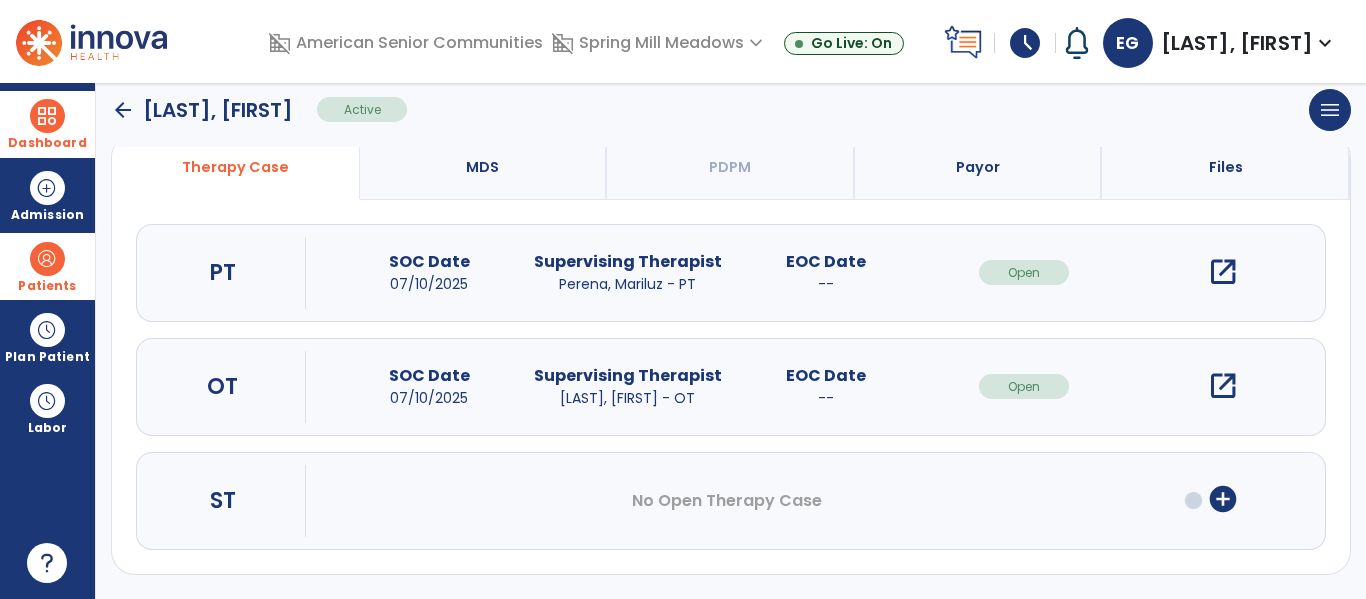 click on "open_in_new" at bounding box center [1223, 386] 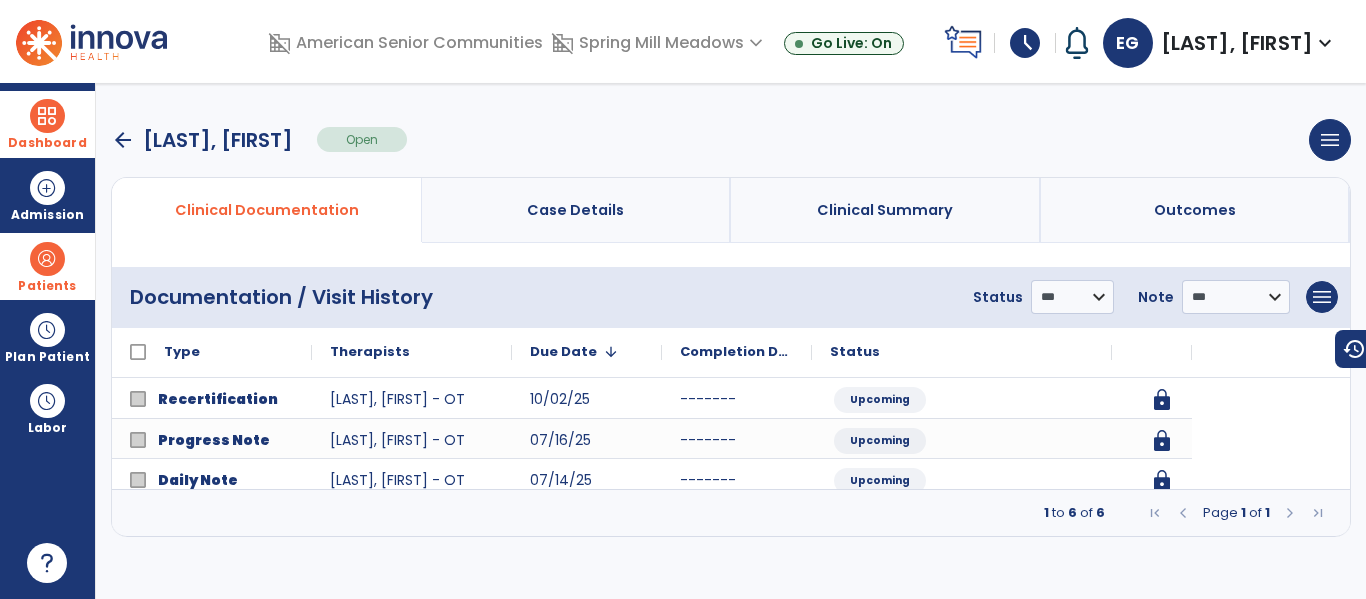 scroll, scrollTop: 0, scrollLeft: 0, axis: both 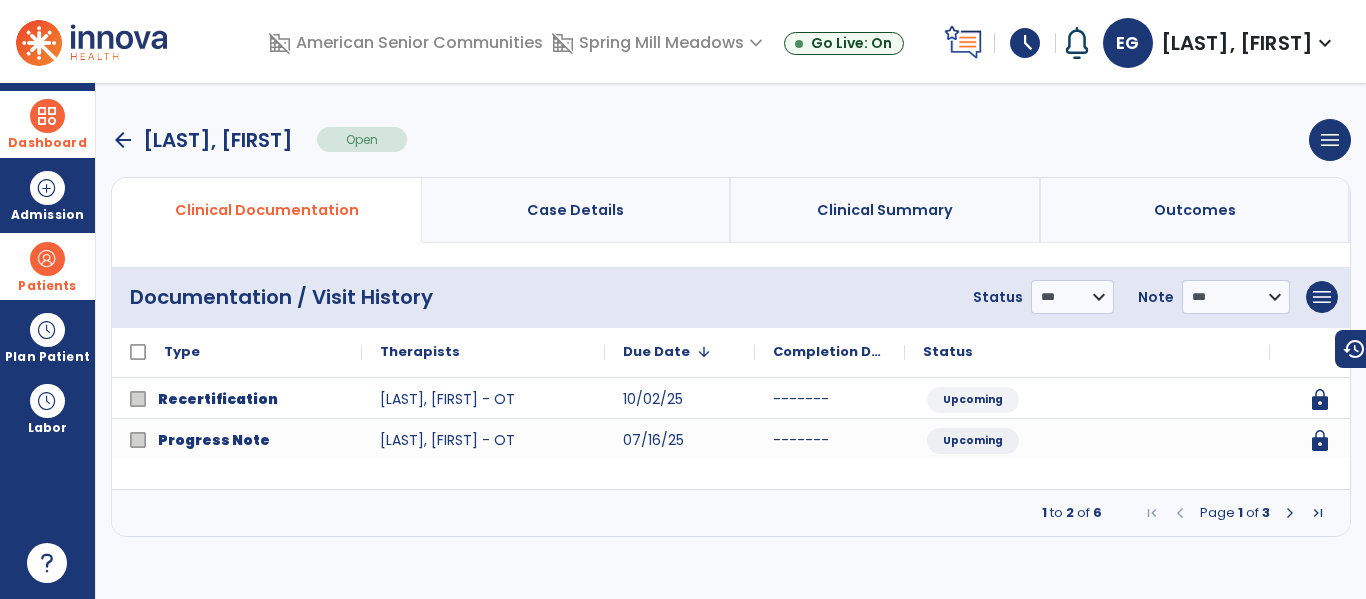 click at bounding box center [1290, 513] 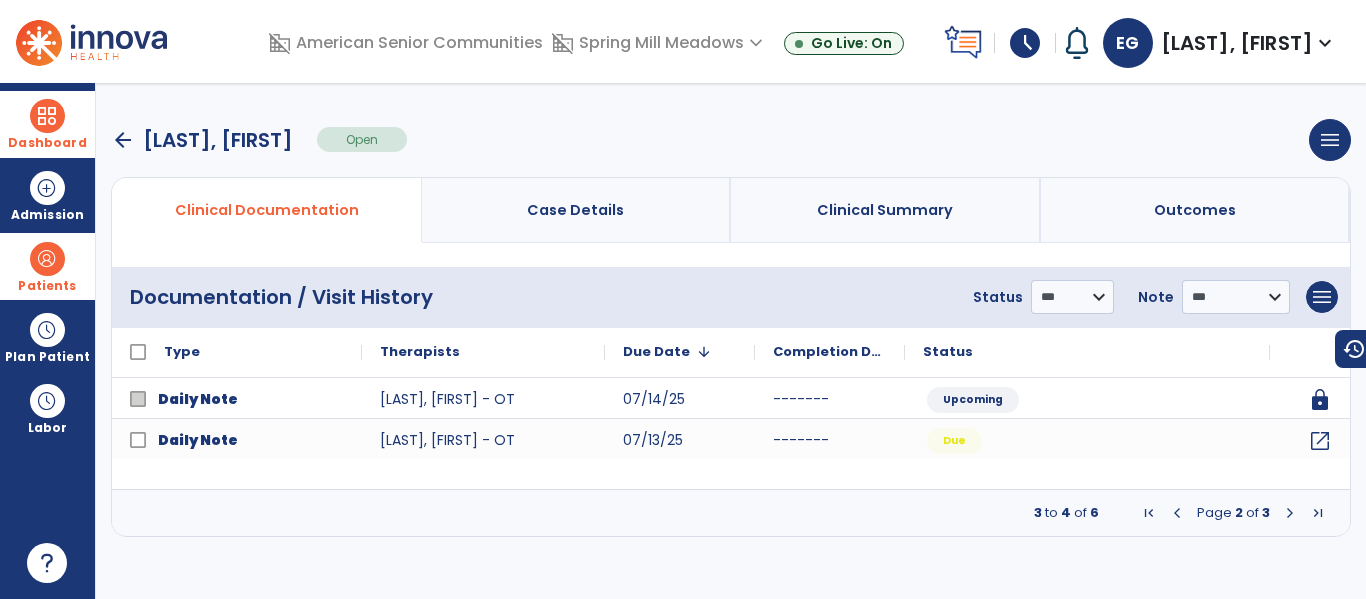 click at bounding box center (1290, 513) 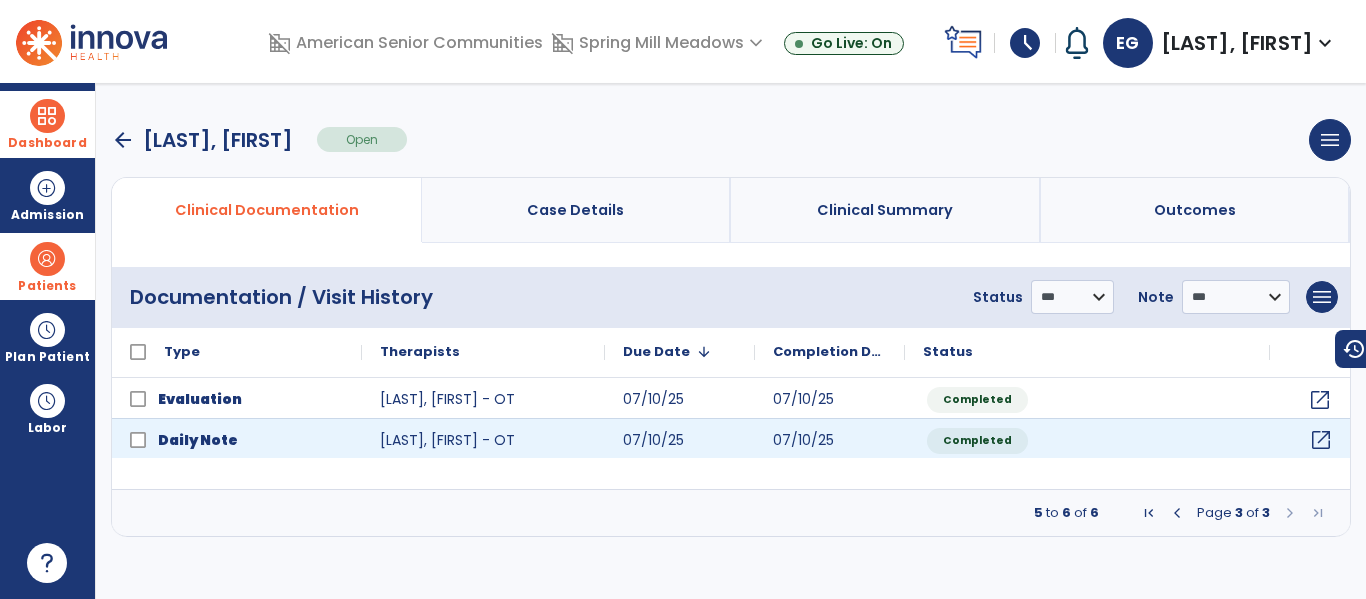 click on "open_in_new" 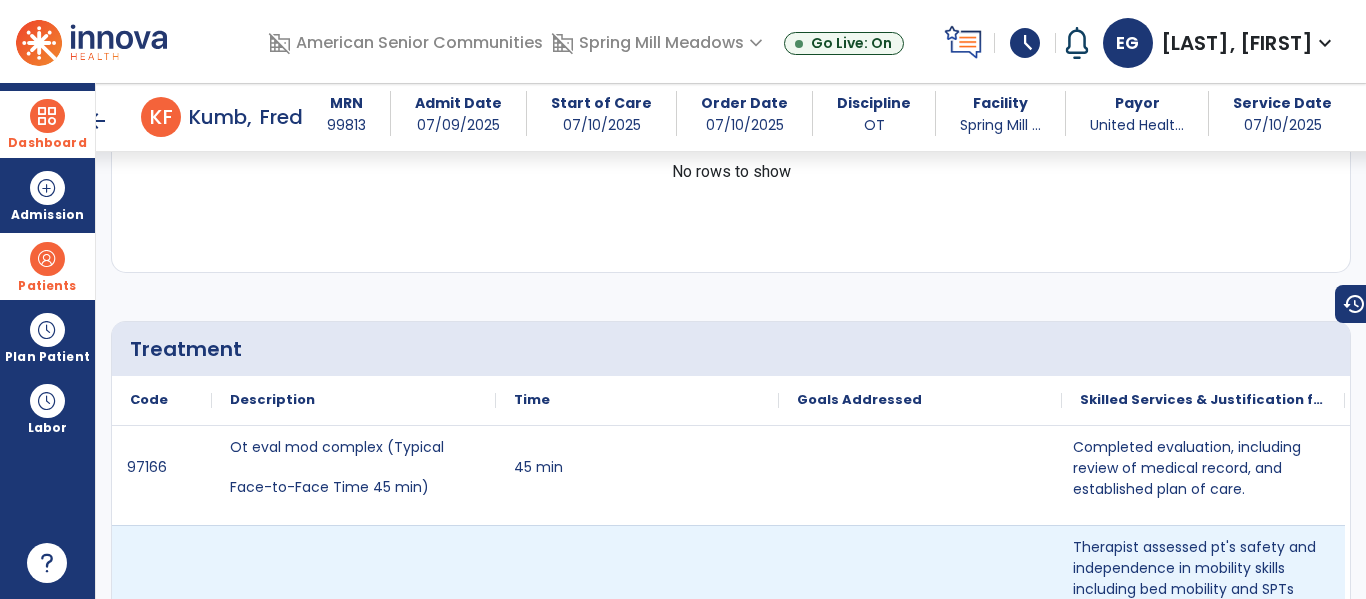 scroll, scrollTop: 1162, scrollLeft: 0, axis: vertical 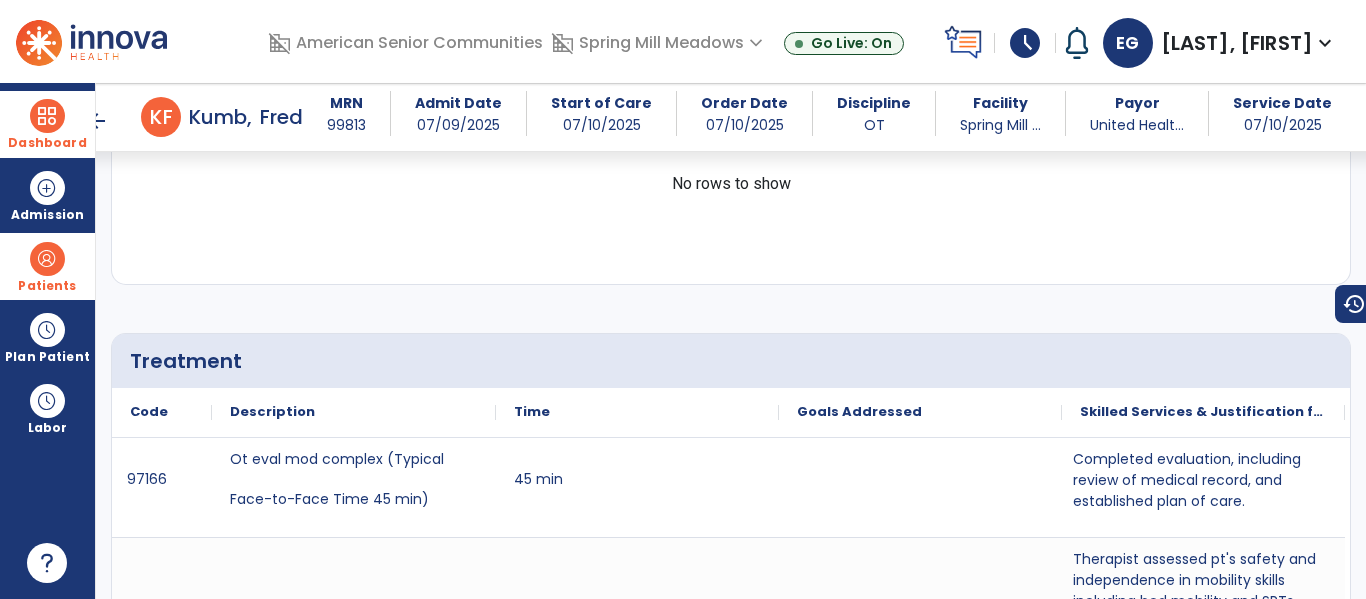 click at bounding box center (47, 116) 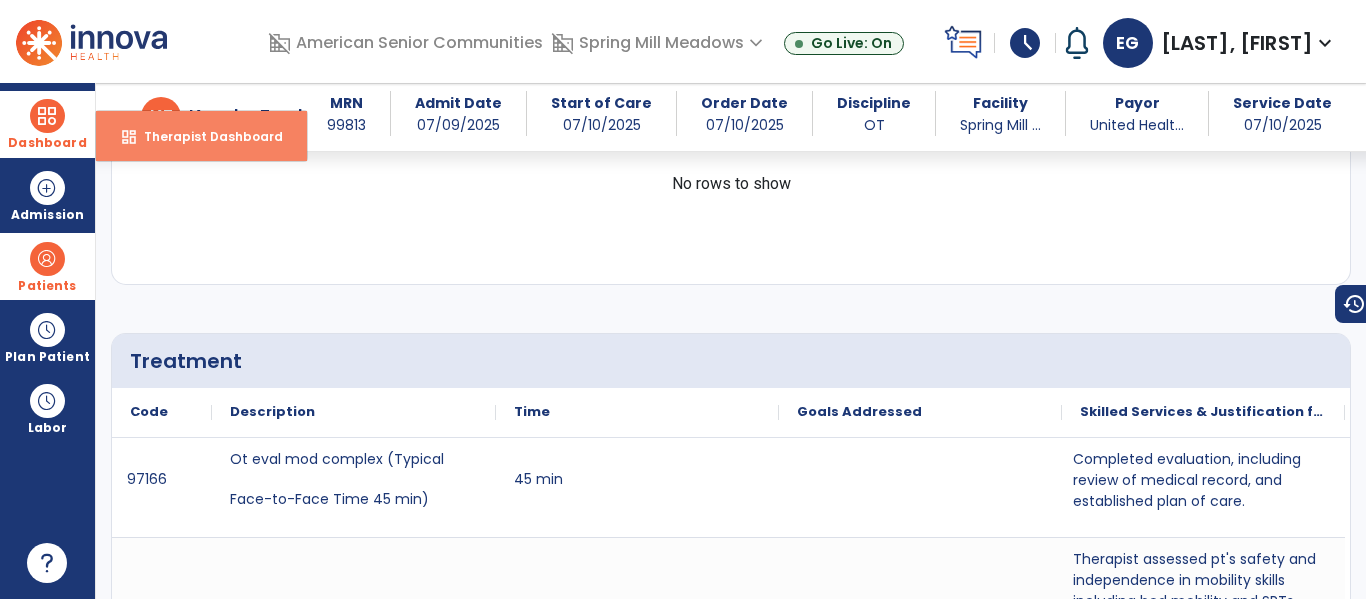 click on "dashboard  Therapist Dashboard" at bounding box center (201, 136) 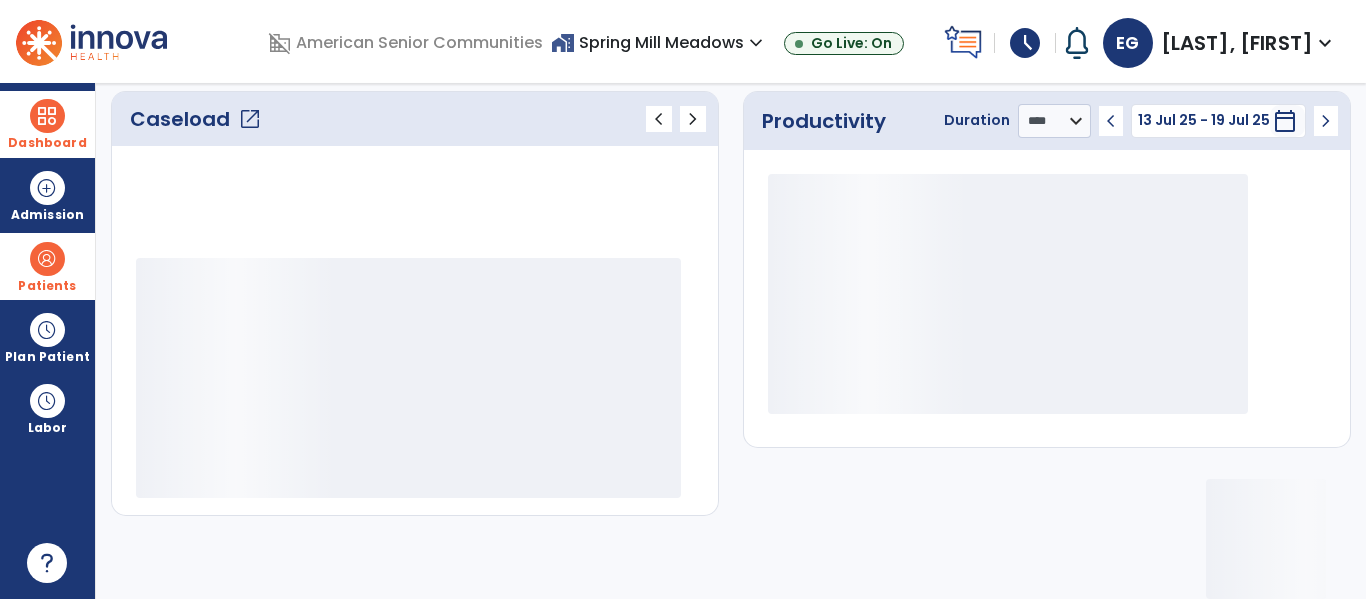 scroll, scrollTop: 278, scrollLeft: 0, axis: vertical 